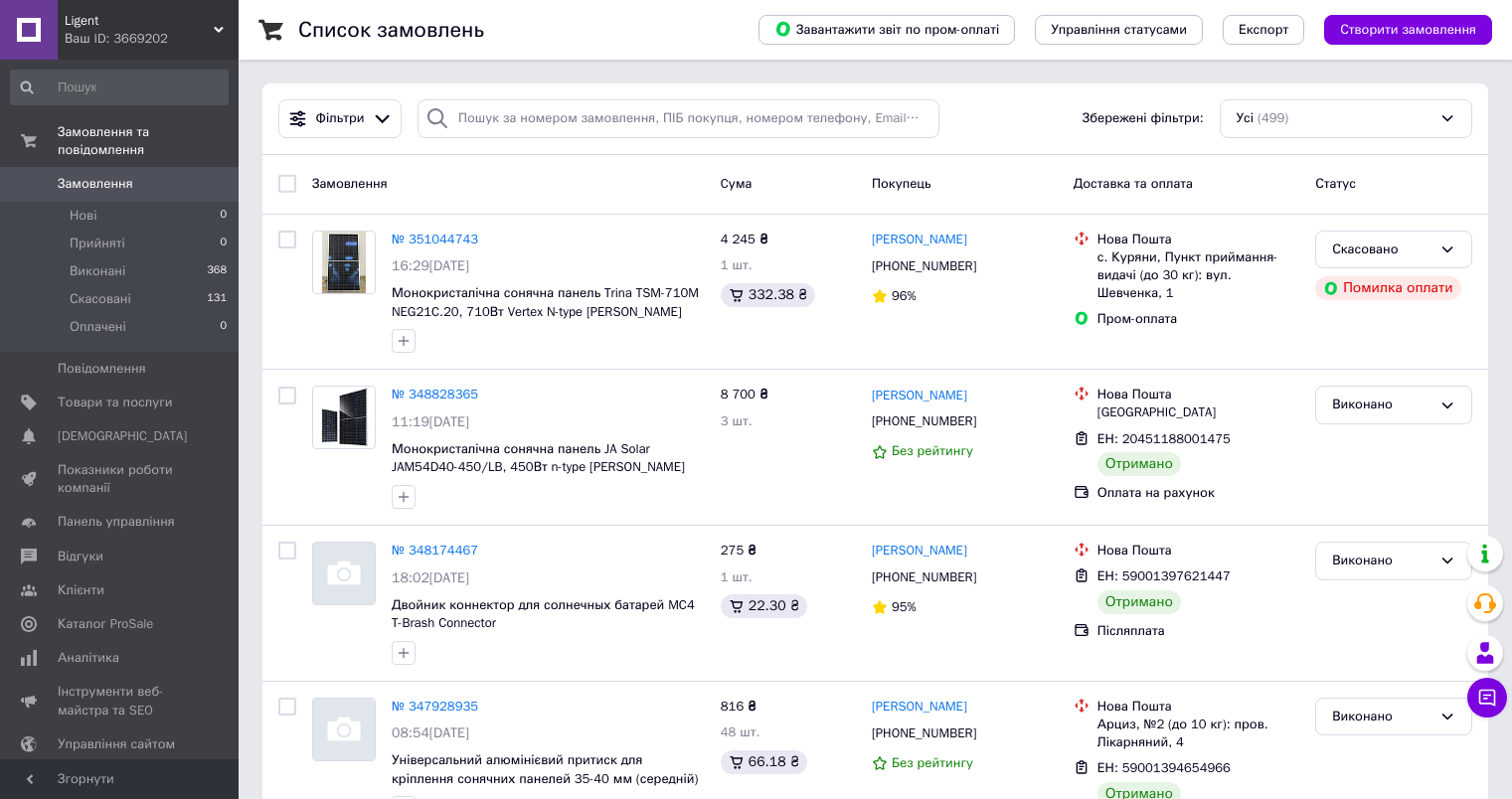 scroll, scrollTop: 0, scrollLeft: 0, axis: both 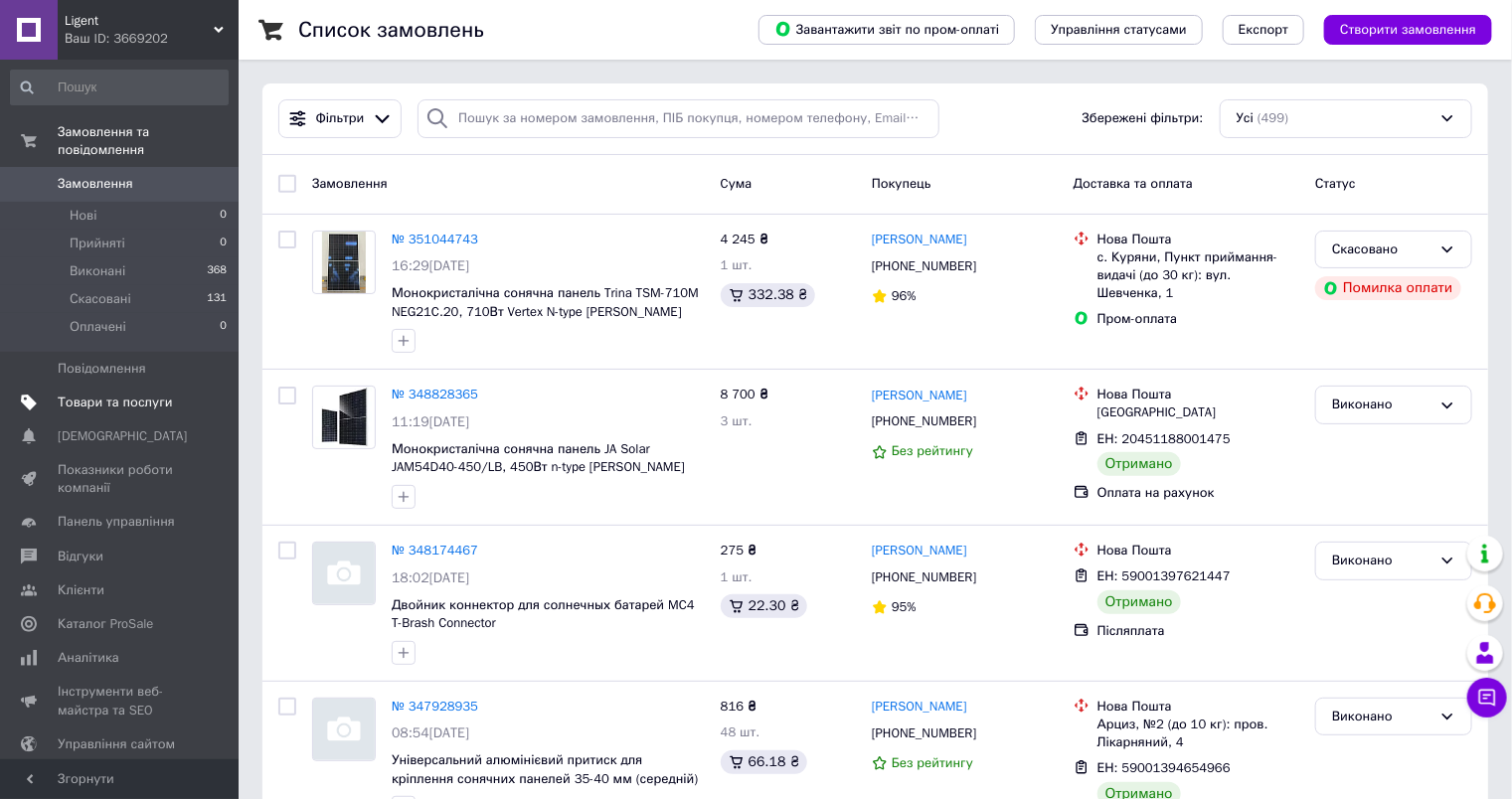 click on "Товари та послуги" at bounding box center [120, 402] 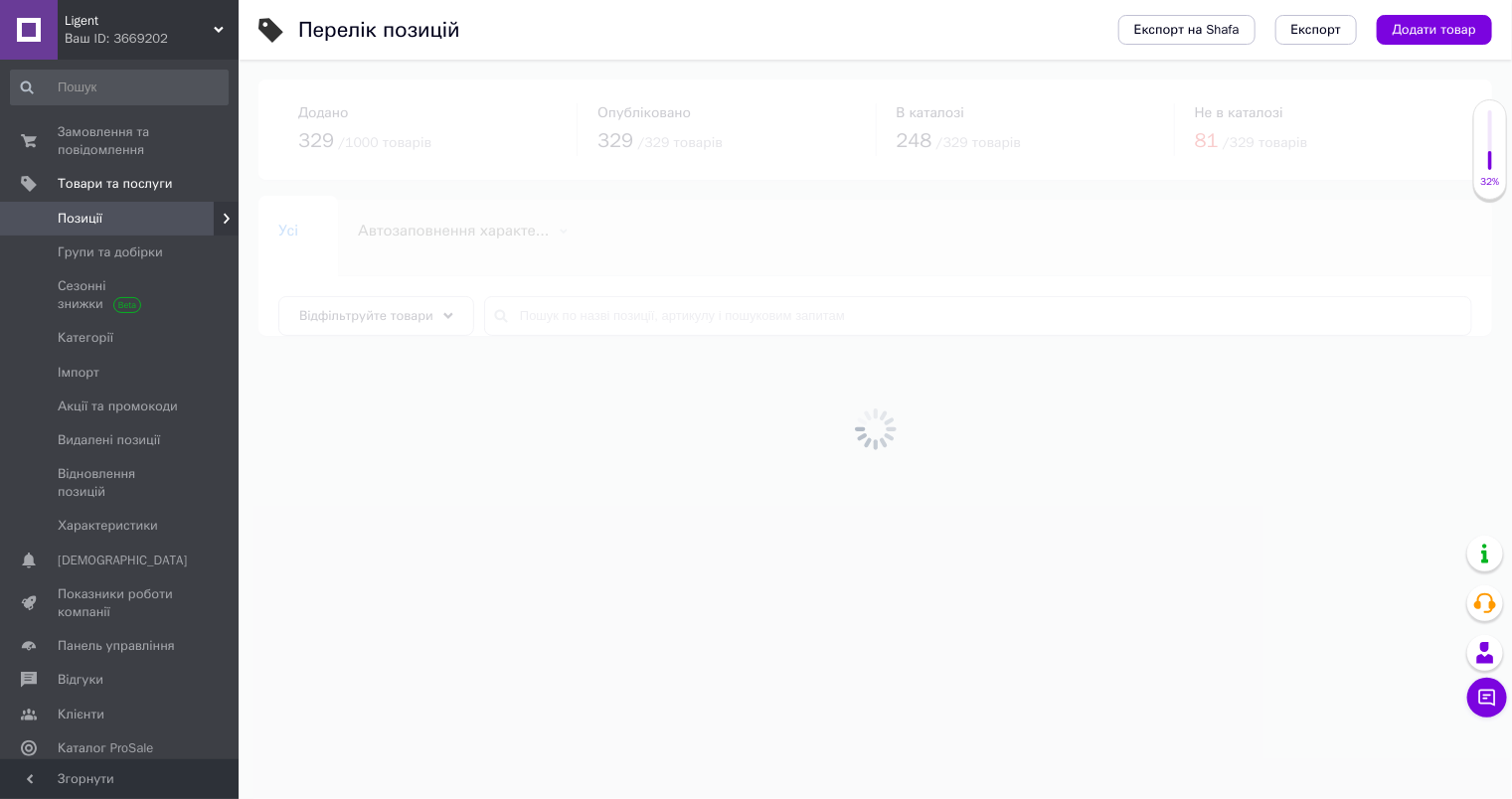 click at bounding box center (875, 429) 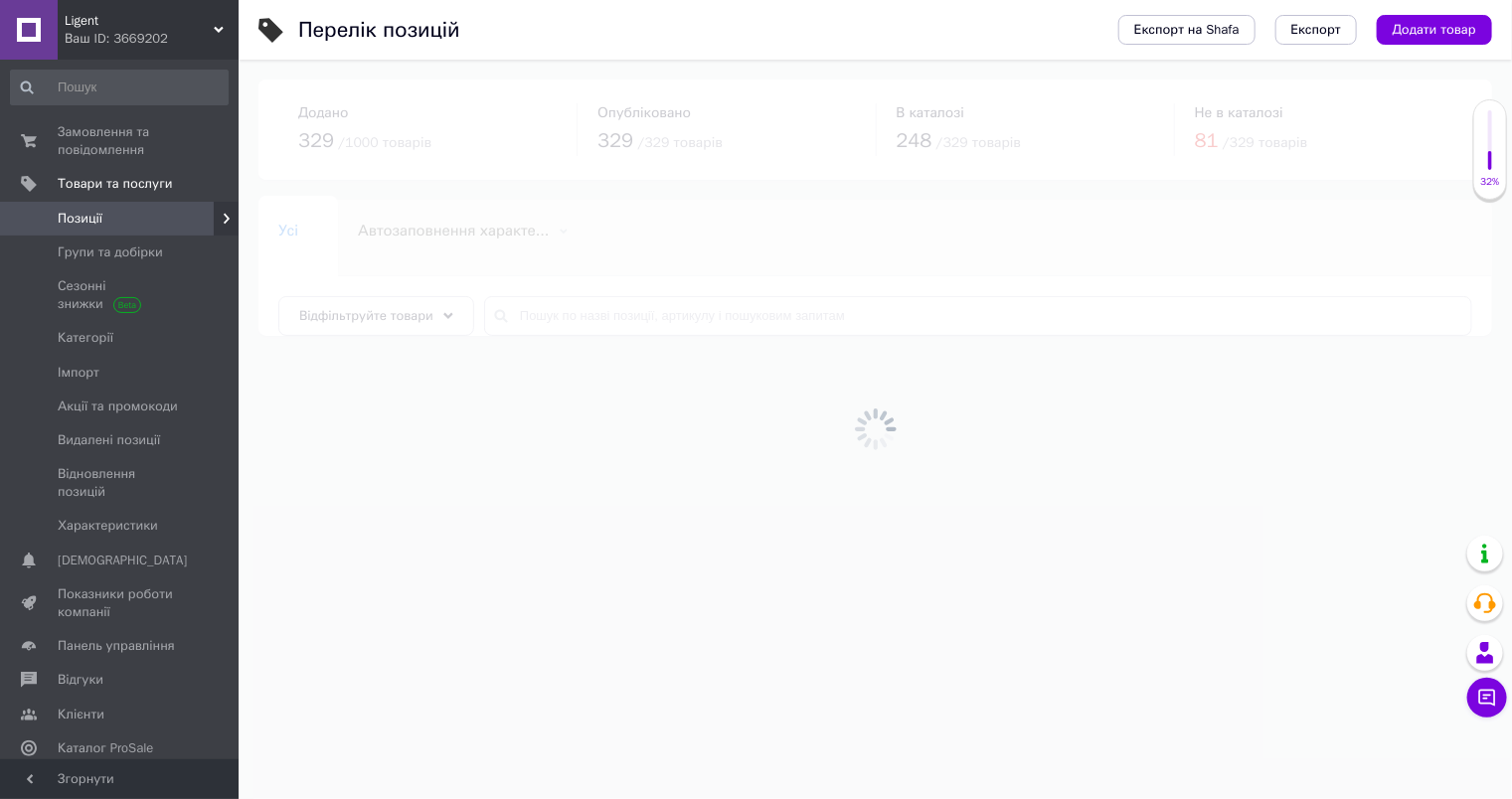 click at bounding box center [875, 429] 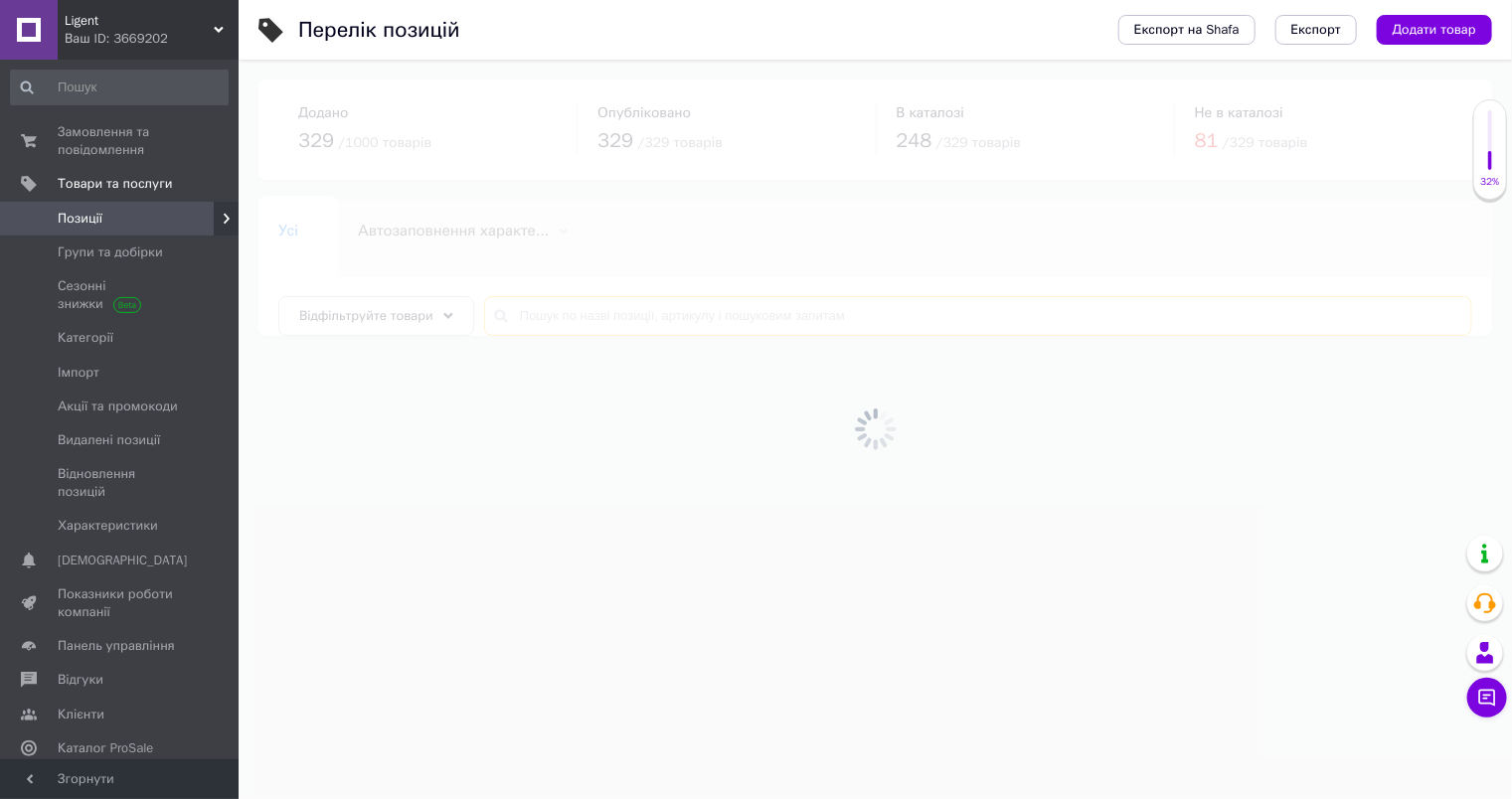 click at bounding box center [978, 316] 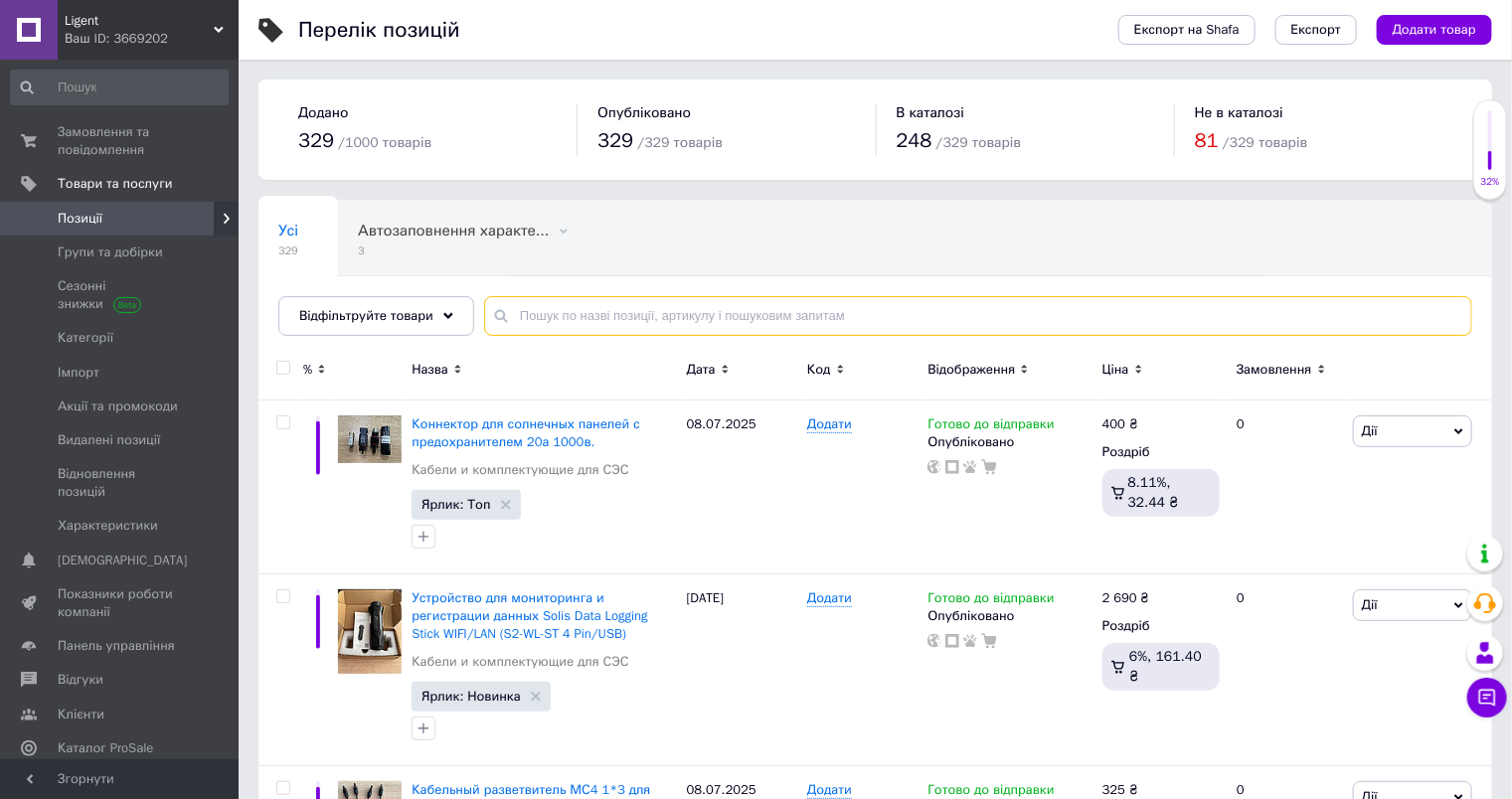 click at bounding box center (978, 316) 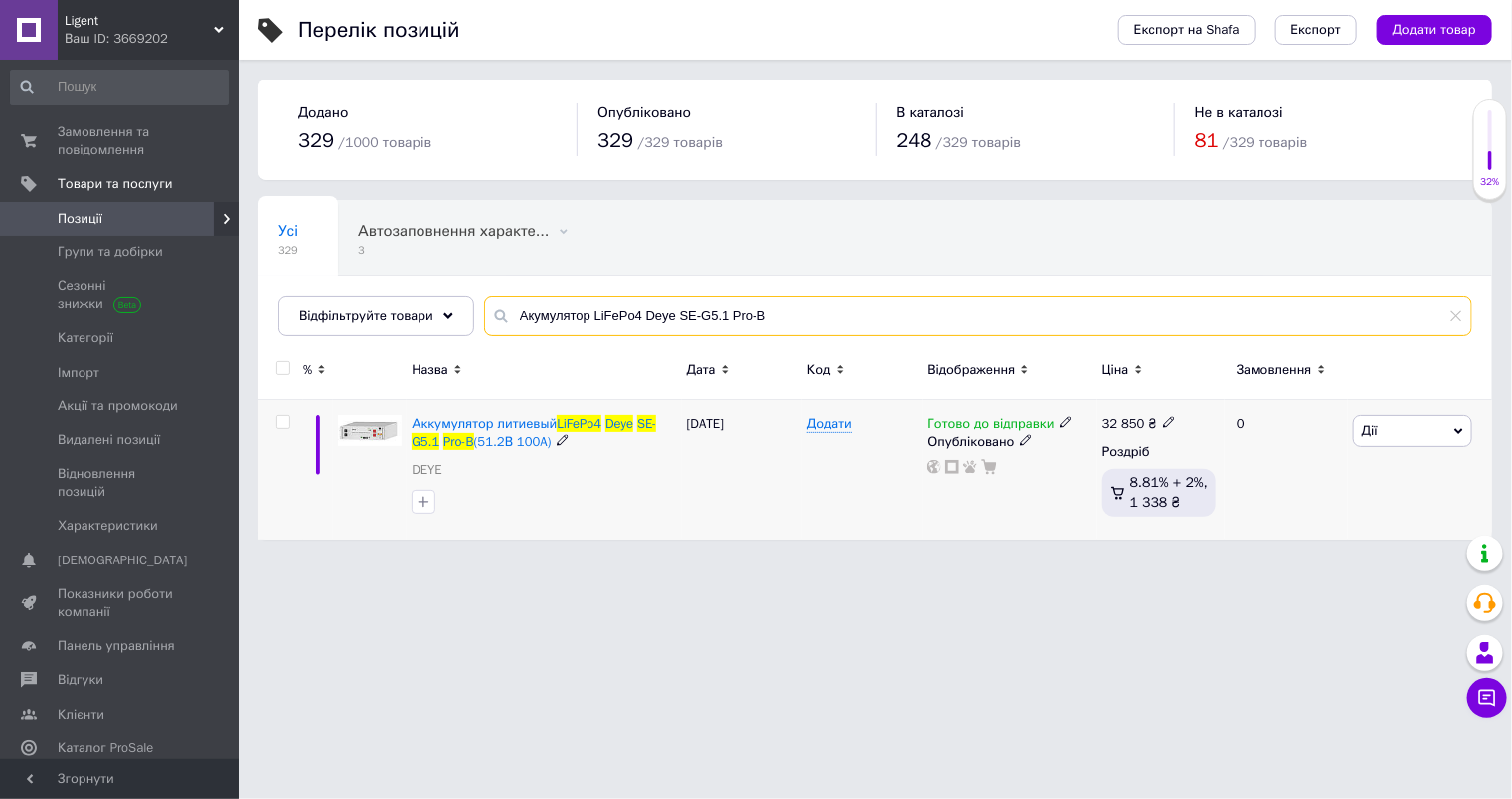 type on "Акумулятор LiFePo4 Deye SE-G5.1 Pro-B" 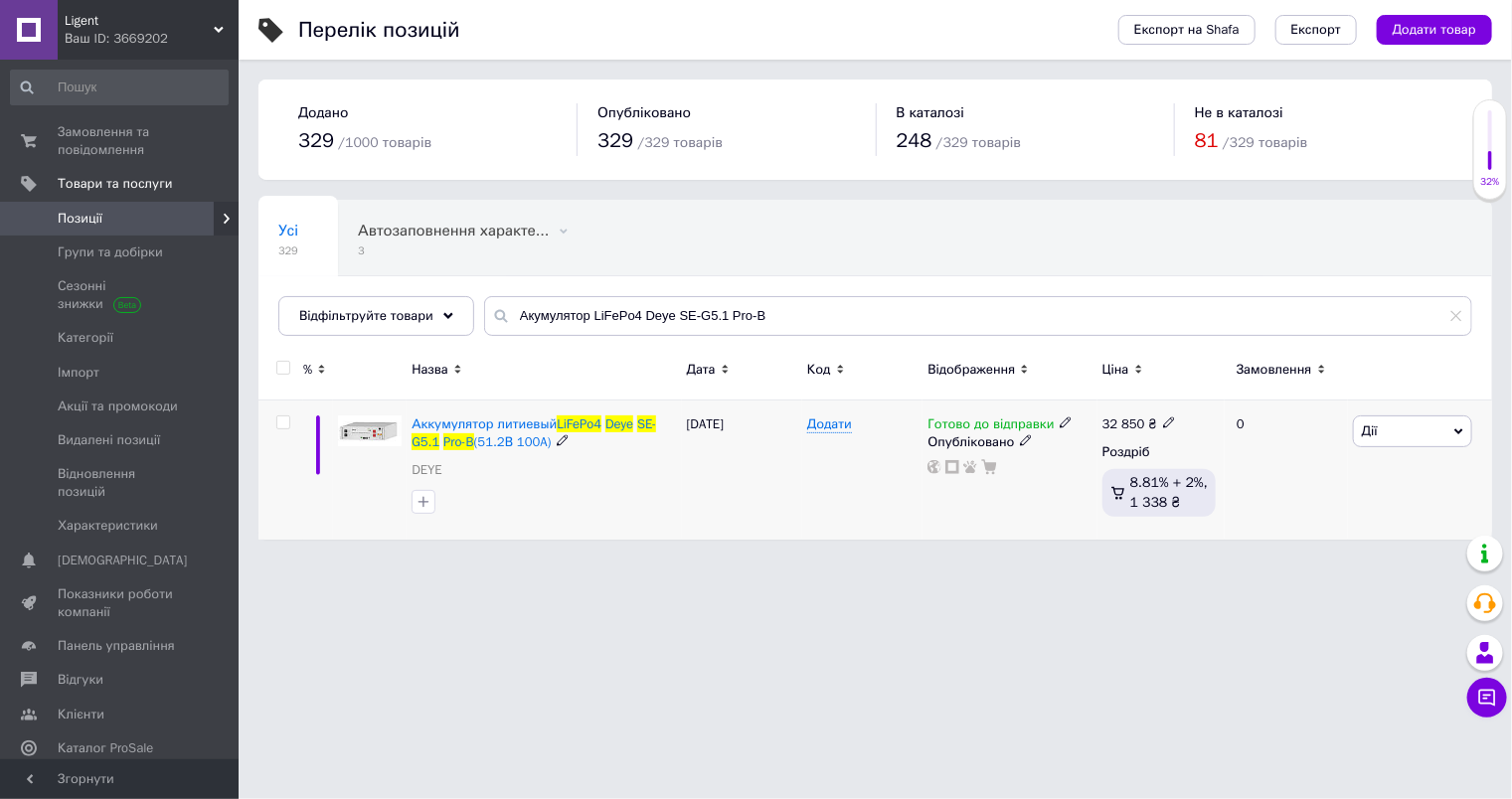 click at bounding box center (1169, 421) 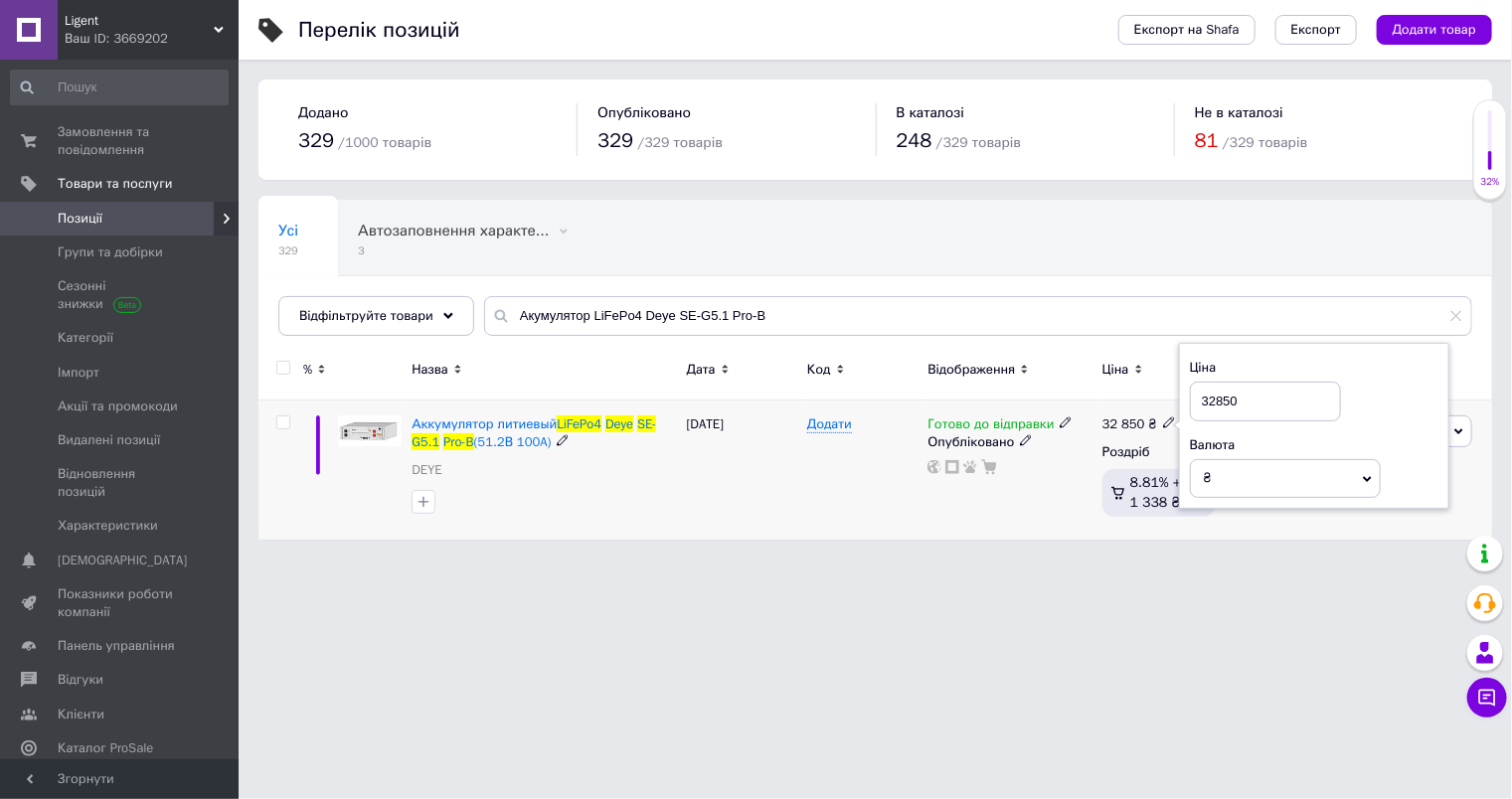 drag, startPoint x: 1212, startPoint y: 400, endPoint x: 1222, endPoint y: 419, distance: 21.470911 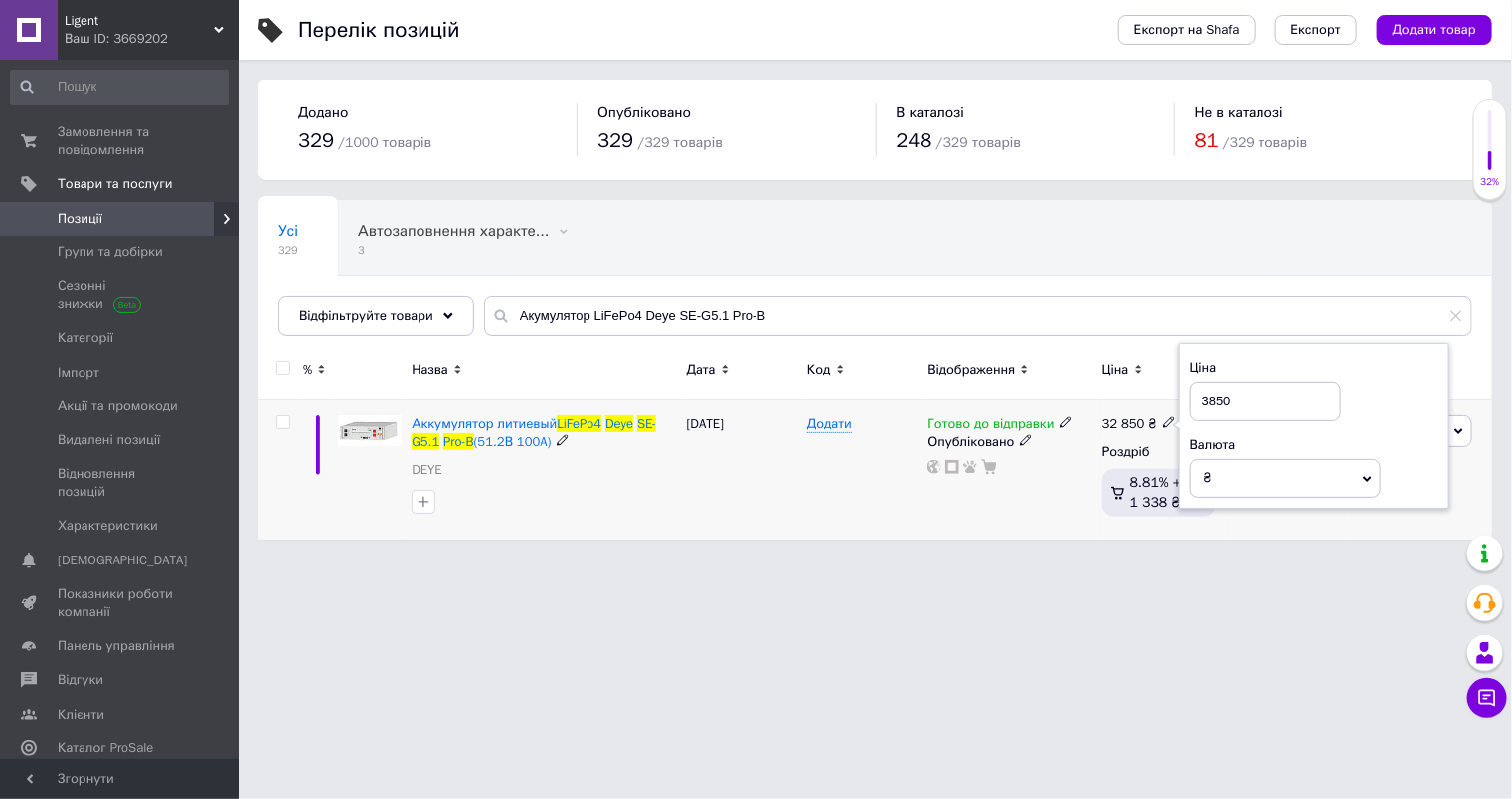 type on "33850" 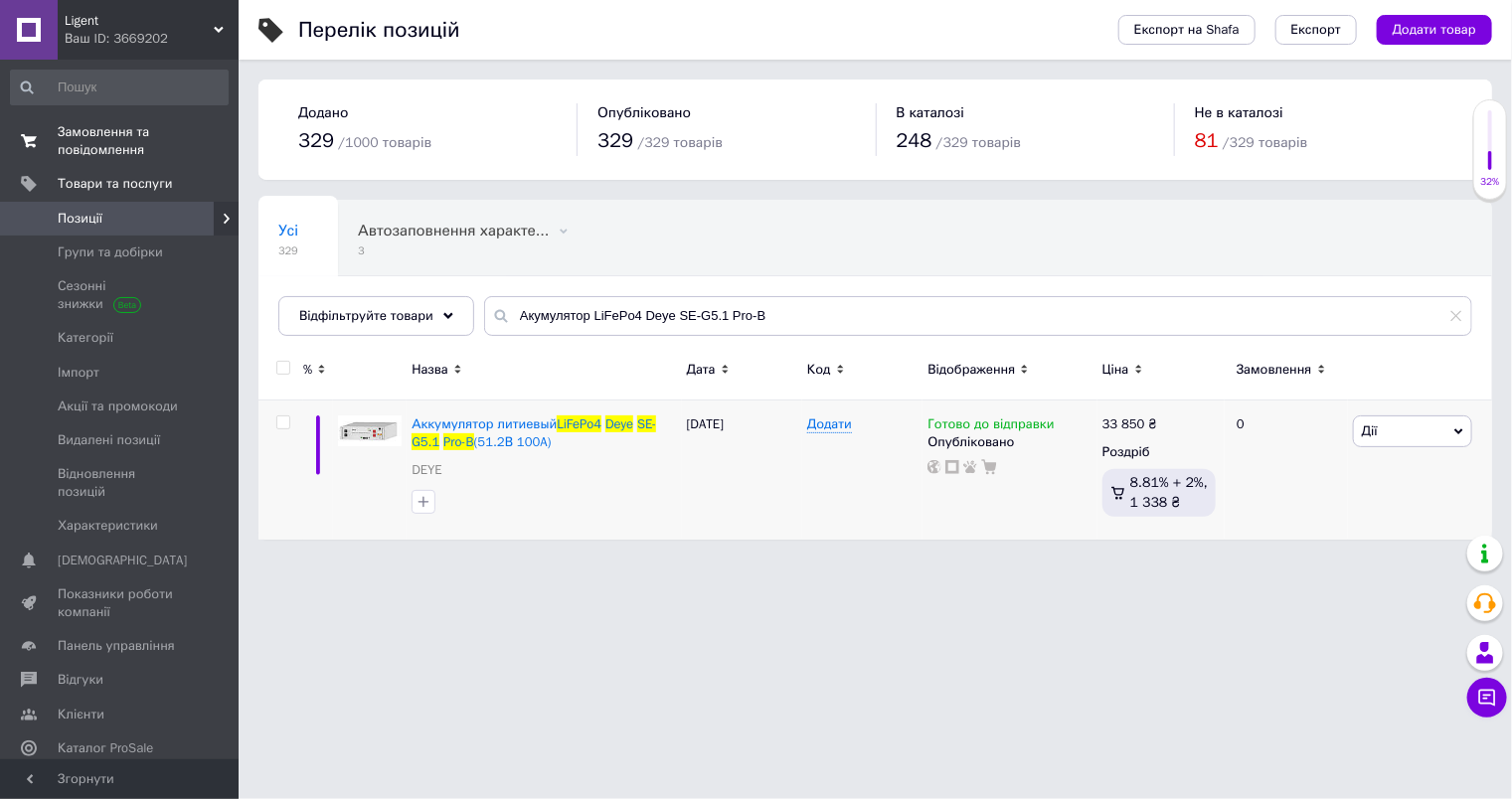 click on "Замовлення та повідомлення" at bounding box center (120, 141) 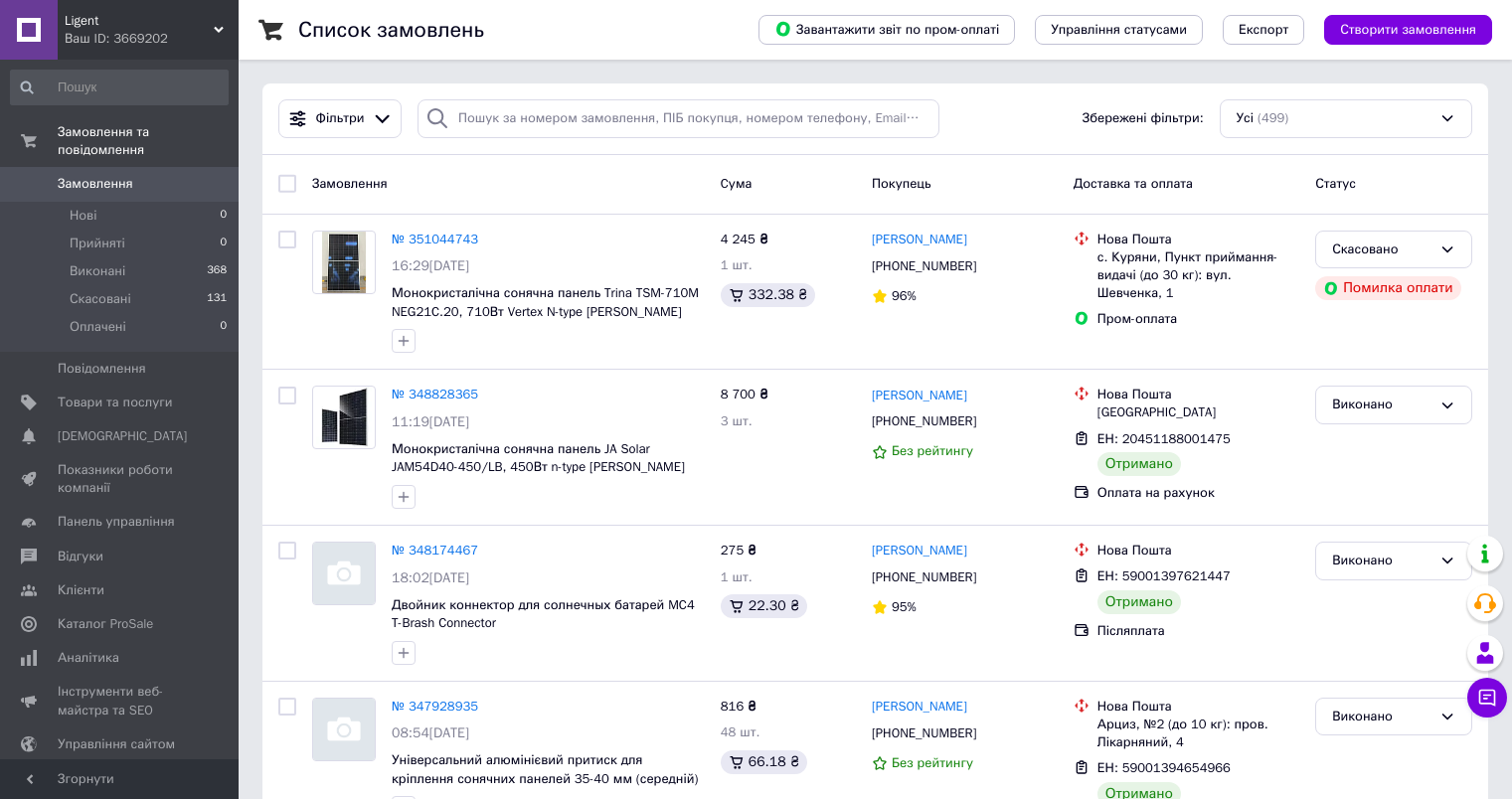 scroll, scrollTop: 0, scrollLeft: 0, axis: both 